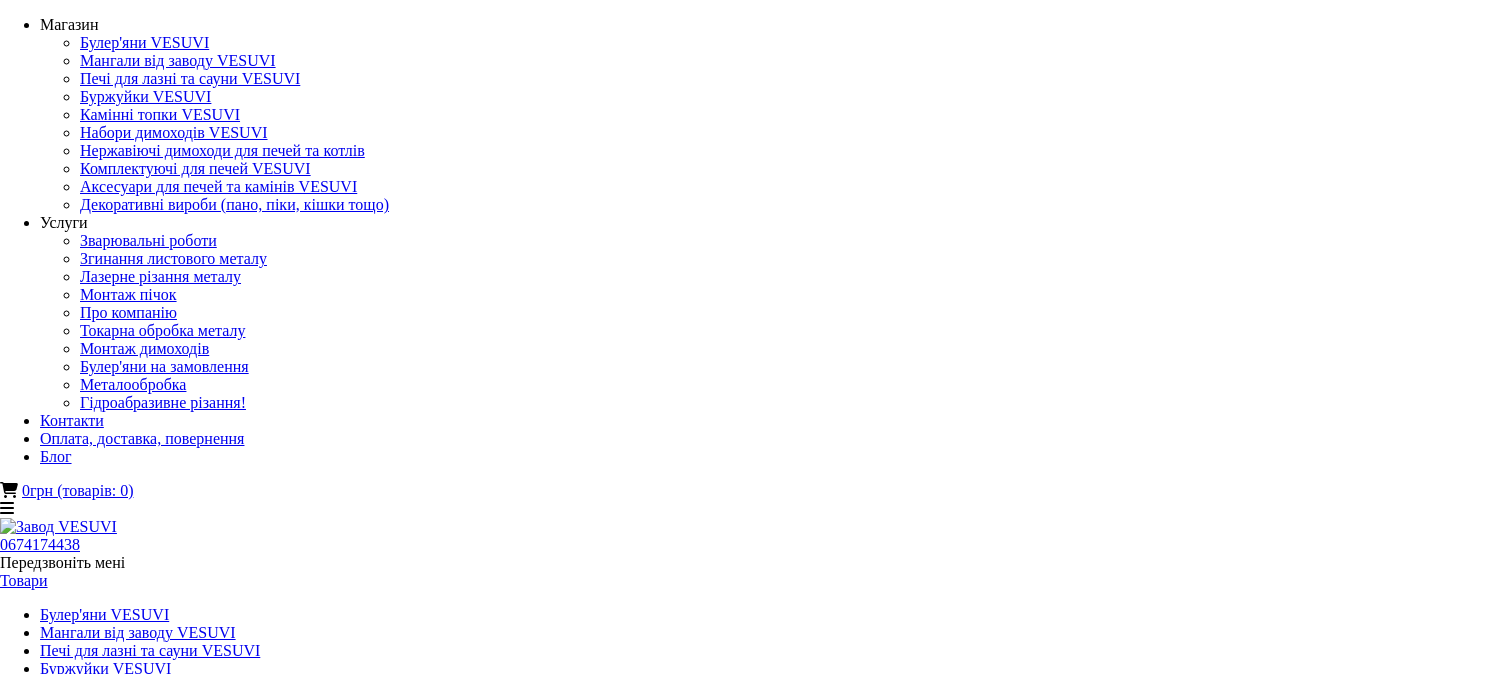 scroll, scrollTop: 0, scrollLeft: 0, axis: both 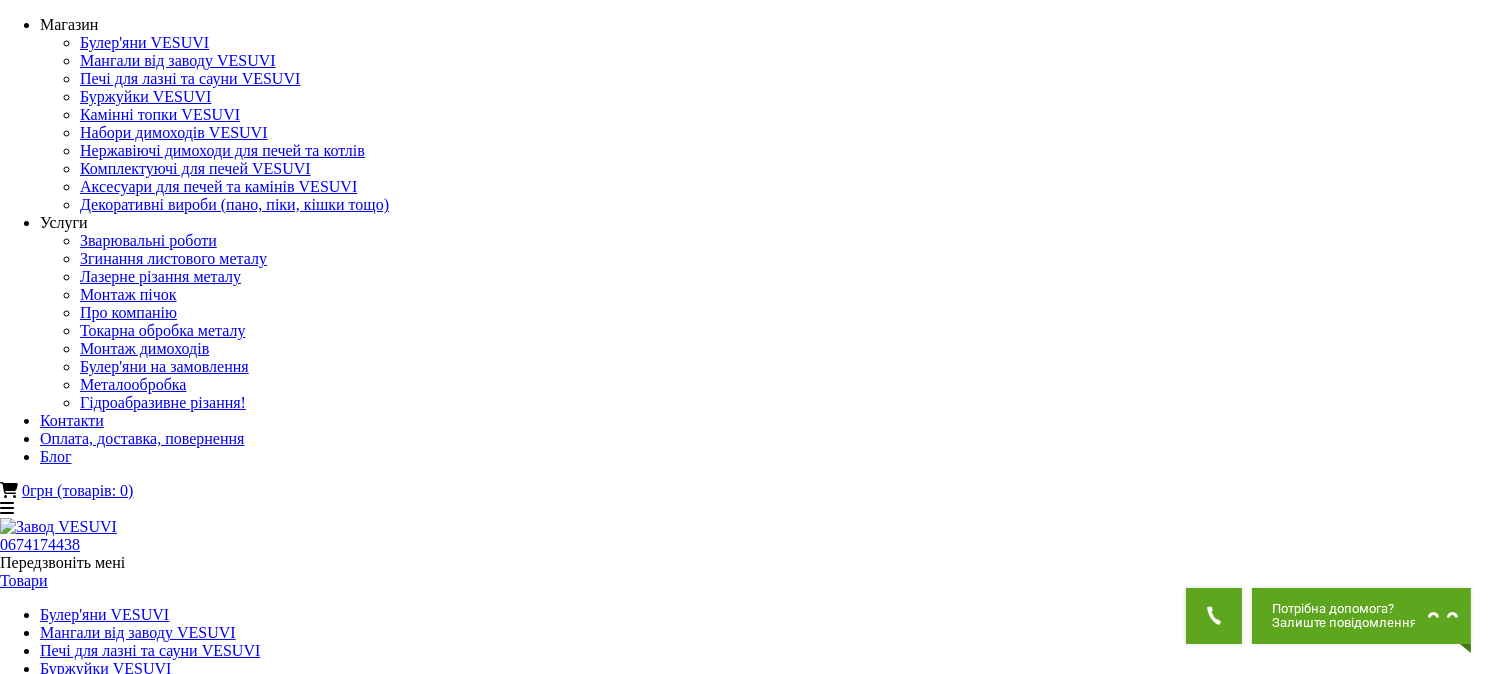 click on "Мангали  від заводу VESUVI" at bounding box center [750, 1359] 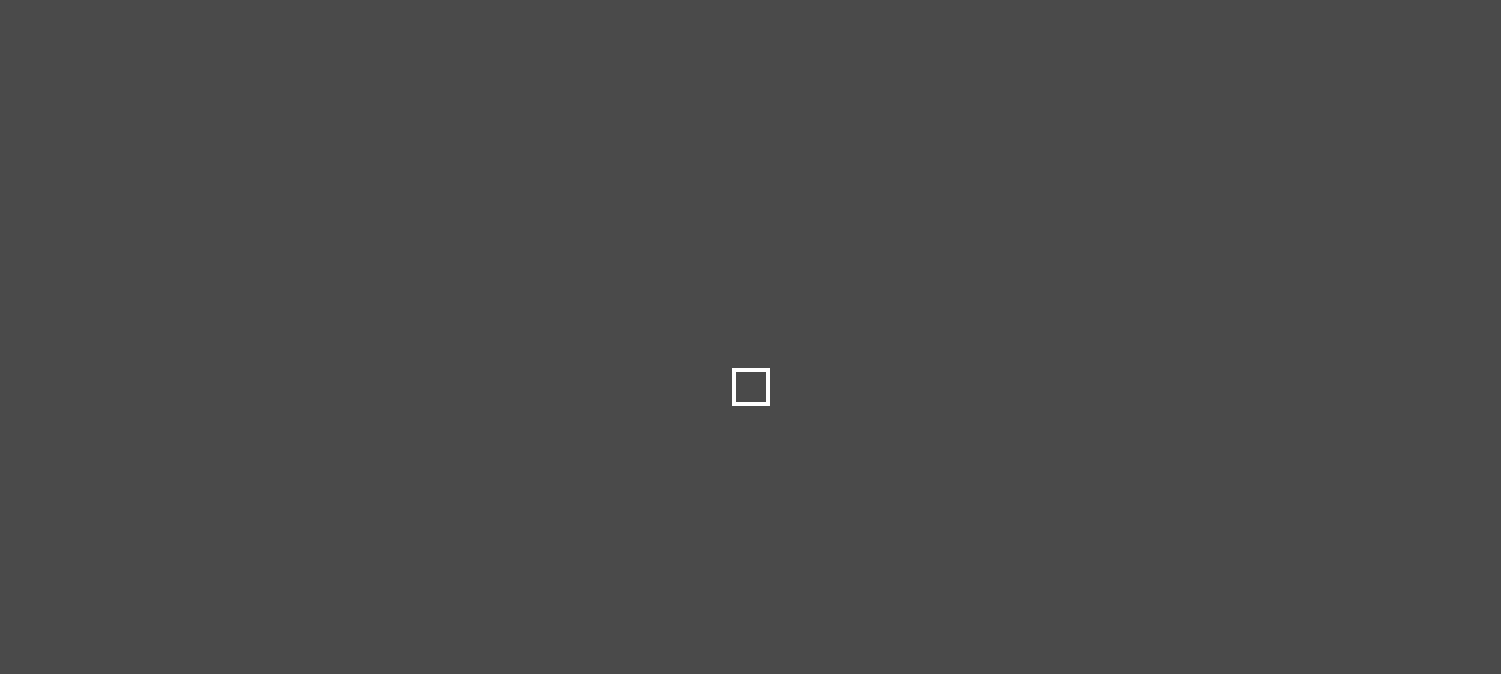 scroll, scrollTop: 0, scrollLeft: 0, axis: both 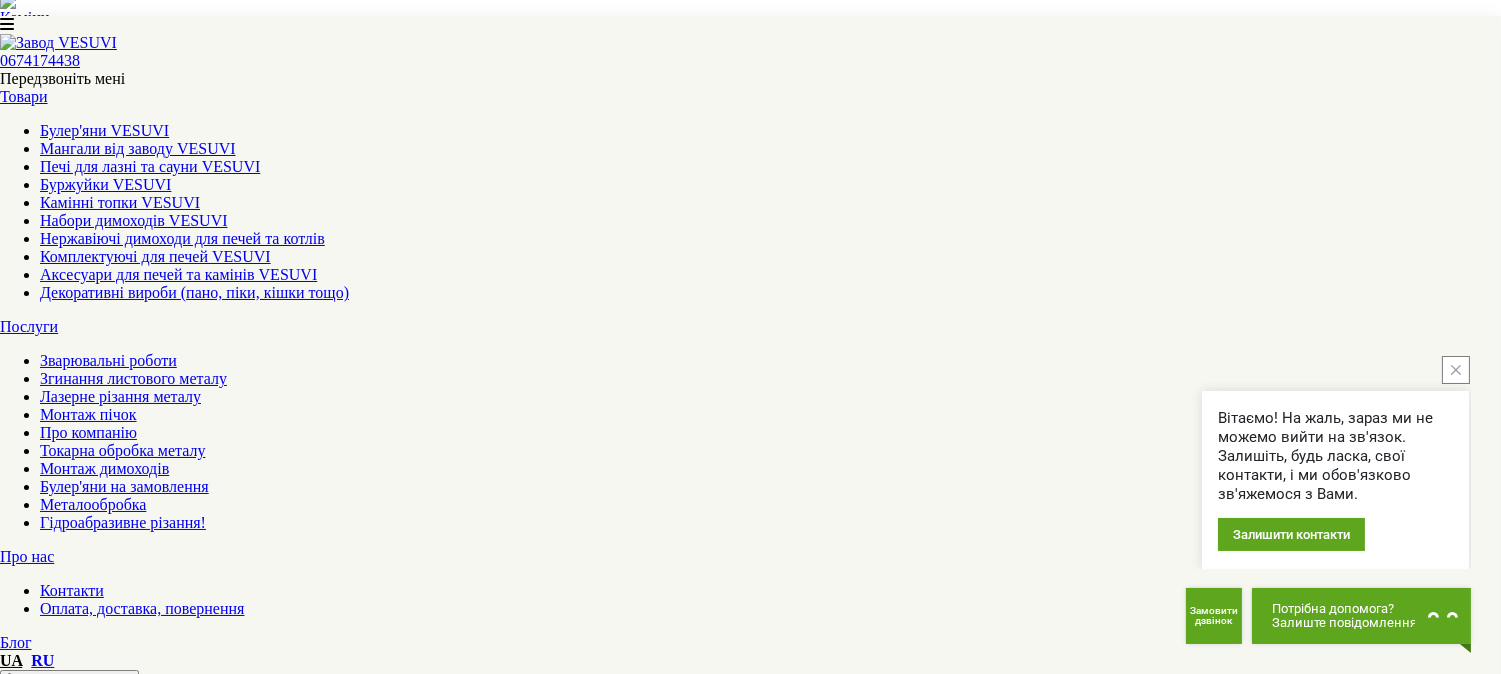 click at bounding box center (1456, 370) 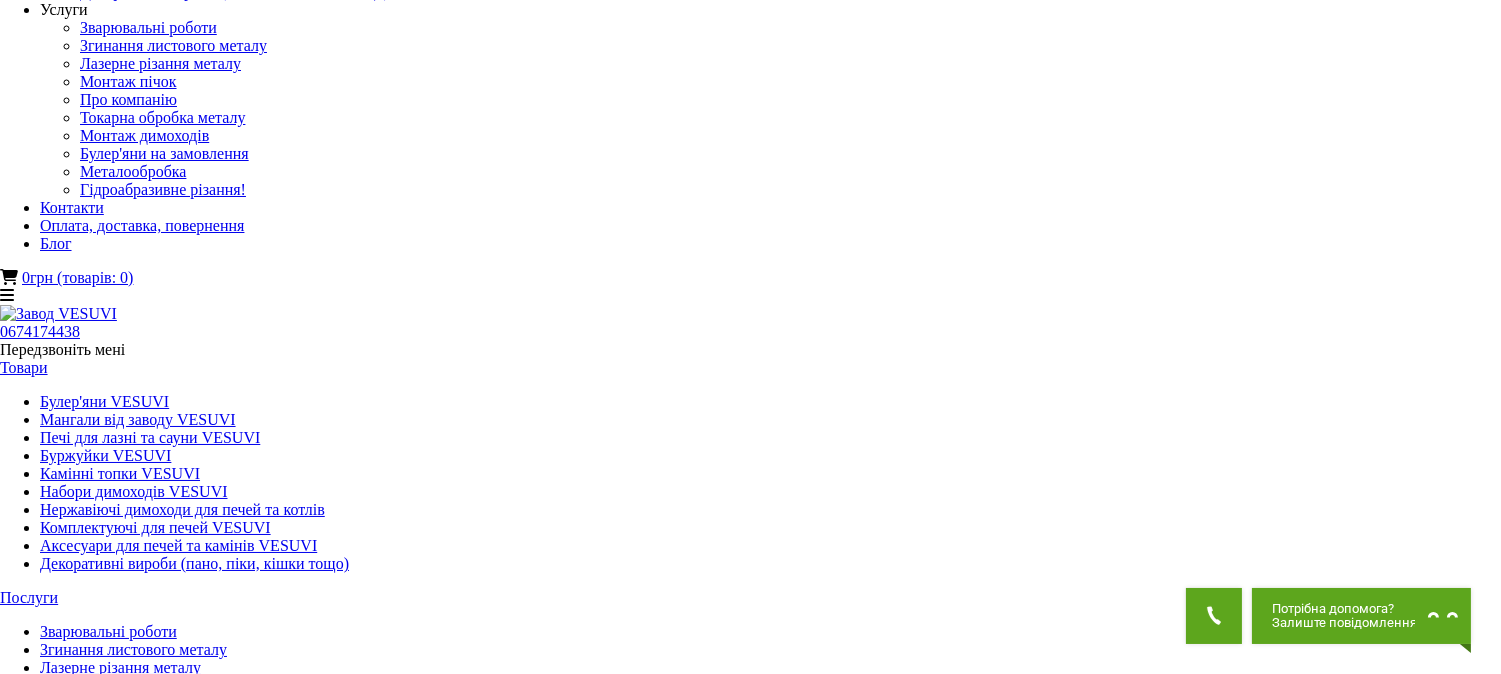 scroll, scrollTop: 0, scrollLeft: 0, axis: both 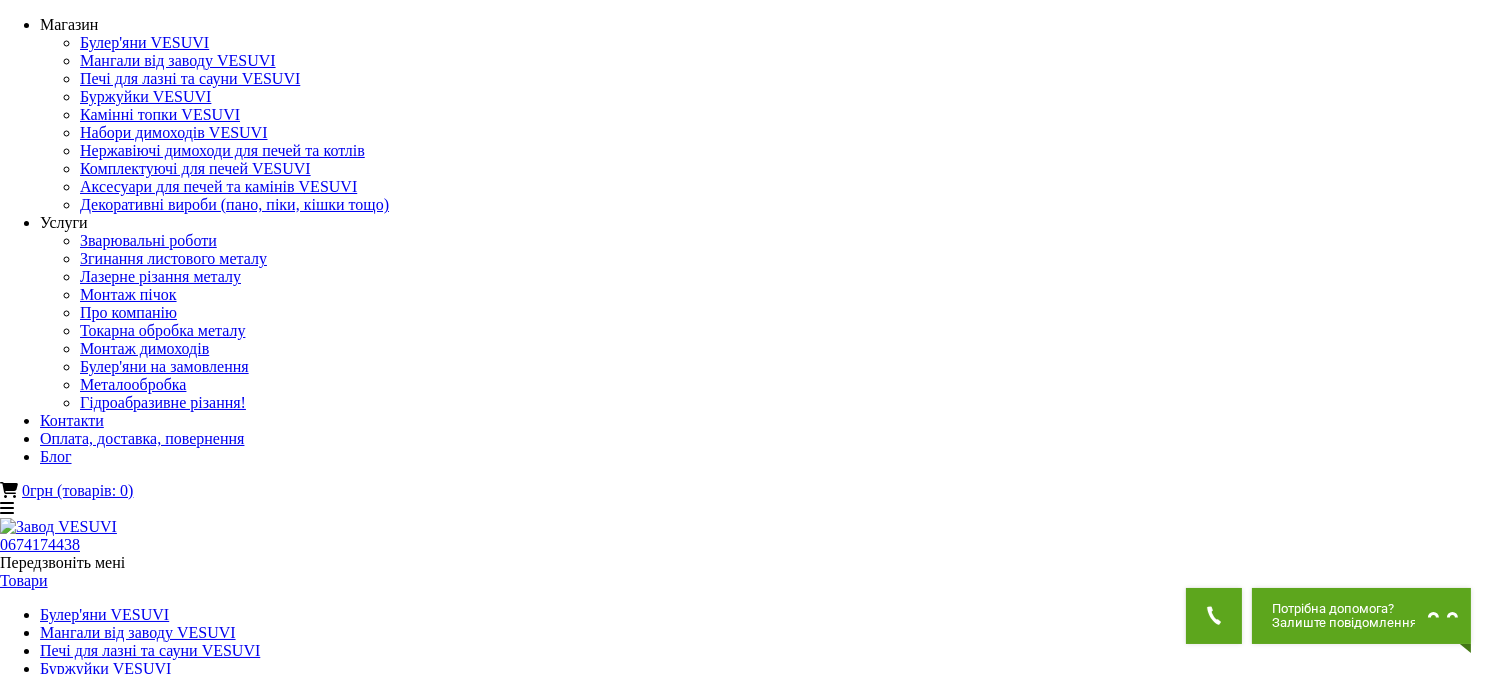 click on "Мангали від заводу VESUVI" at bounding box center (138, 632) 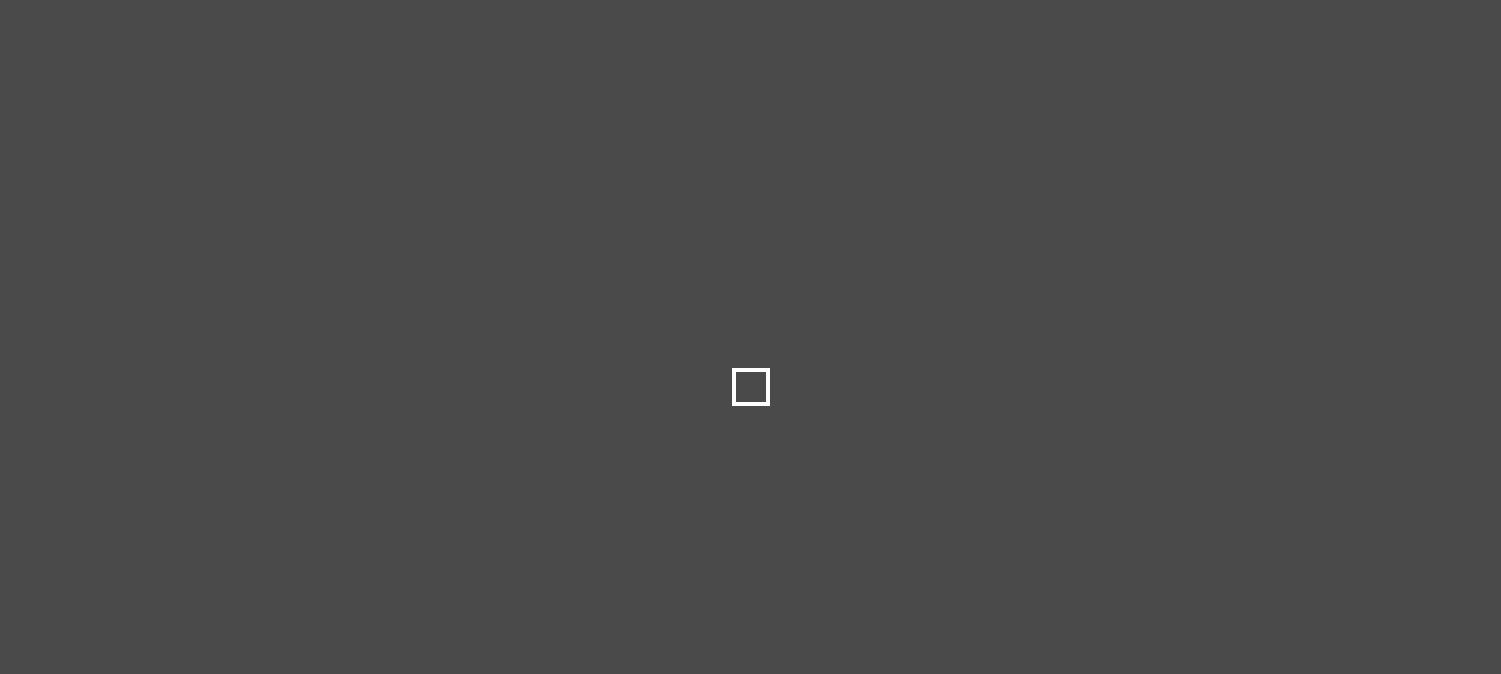 scroll, scrollTop: 0, scrollLeft: 0, axis: both 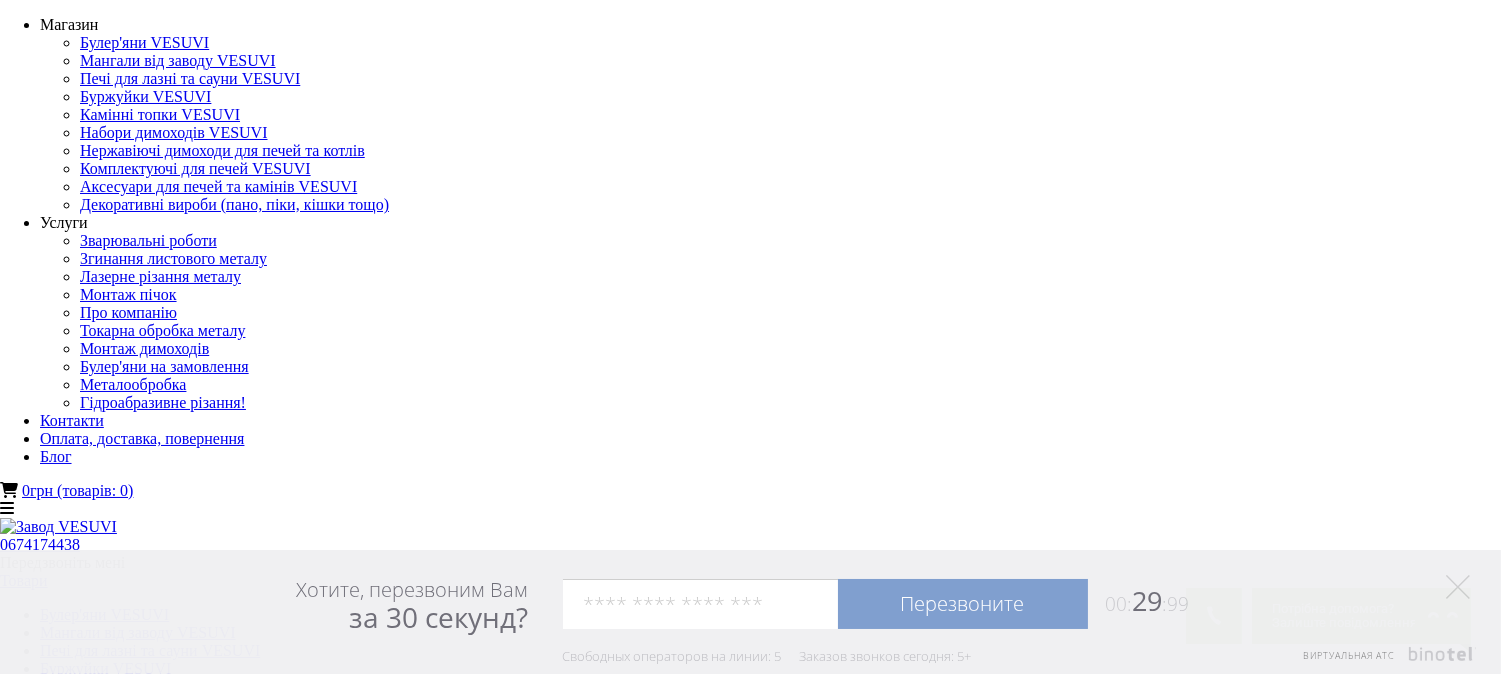 click on "Товари" at bounding box center [24, 580] 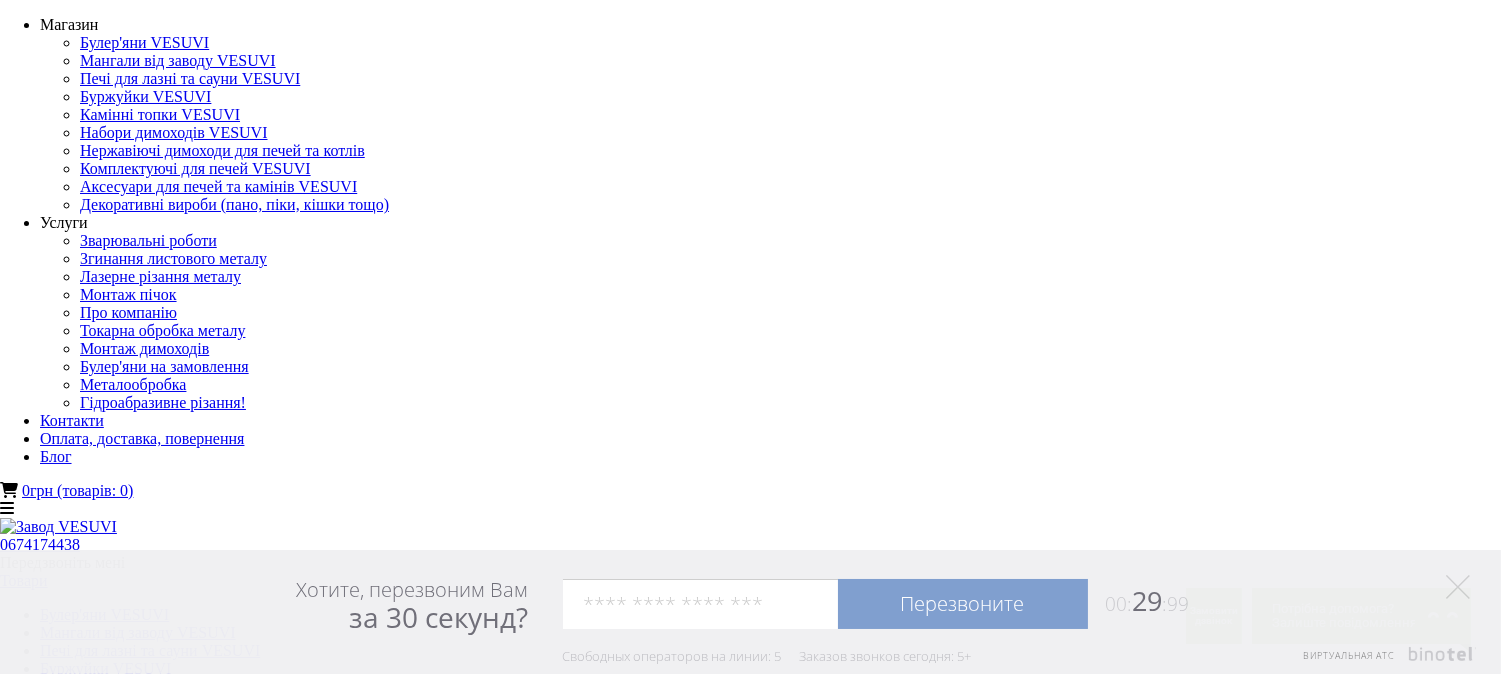 click on "Аксесуари для печей та камінів VESUVI" at bounding box center [178, 758] 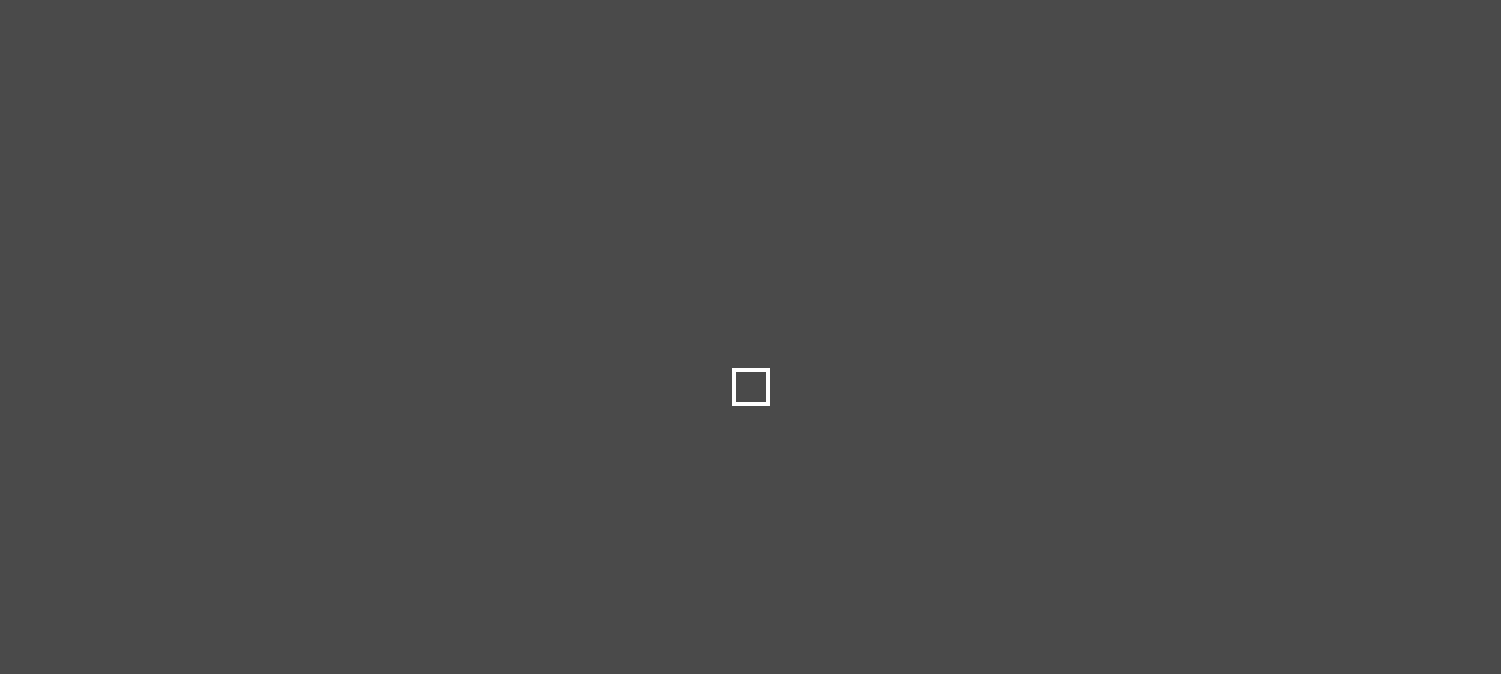 scroll, scrollTop: 0, scrollLeft: 0, axis: both 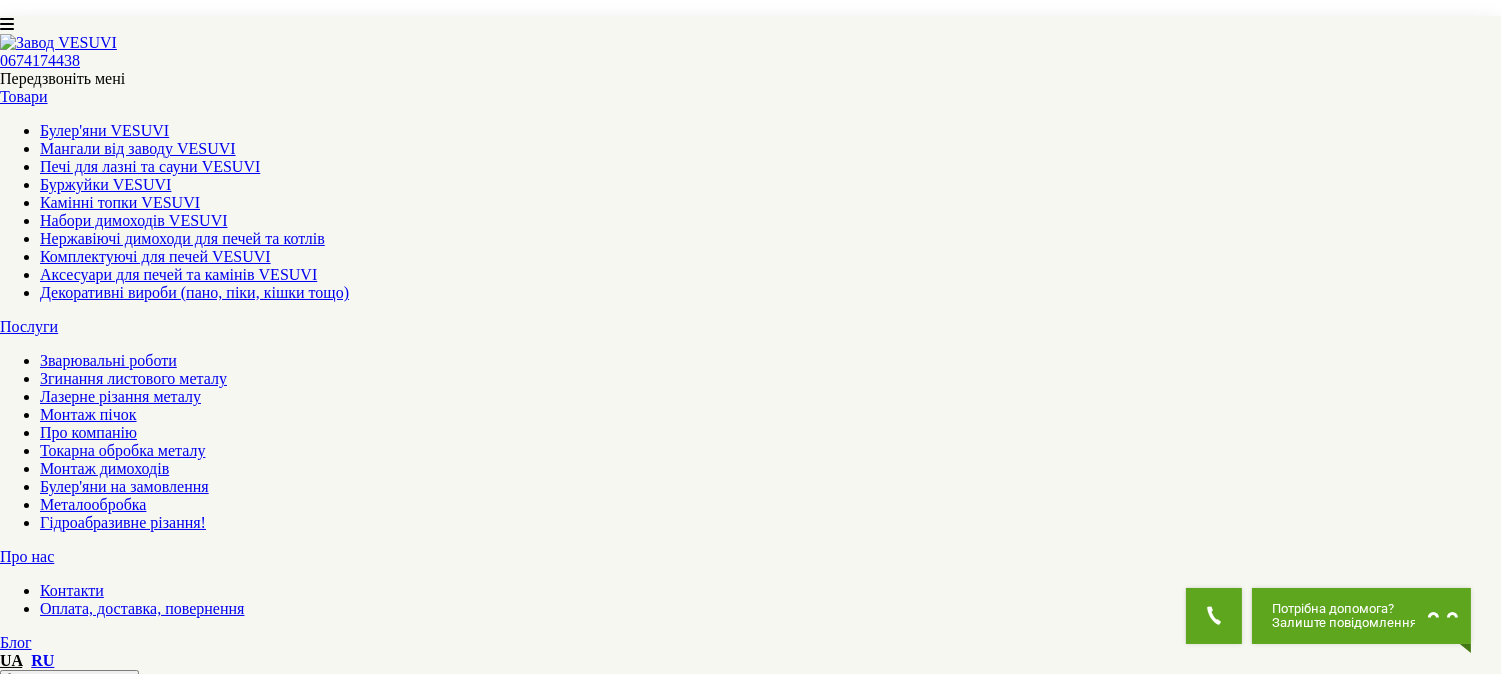 click on "2" at bounding box center [44, 5479] 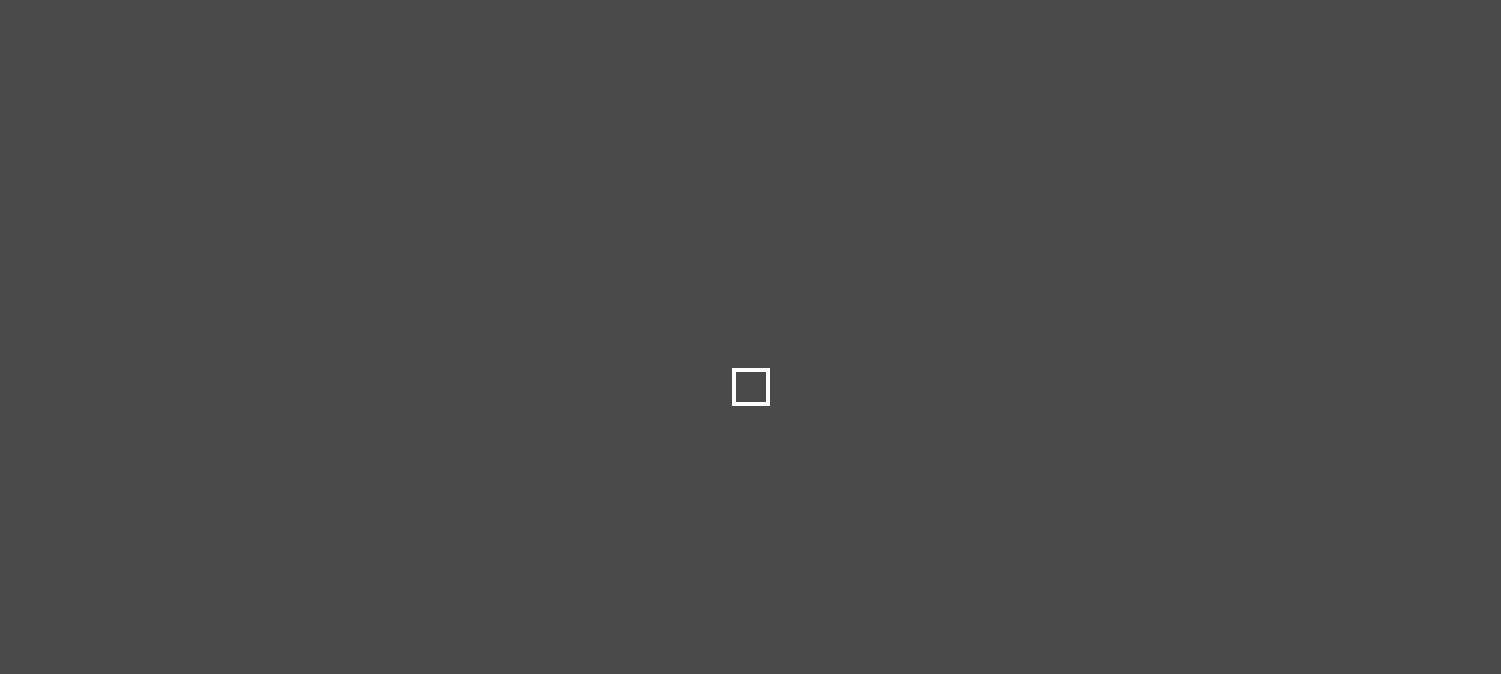 scroll, scrollTop: 0, scrollLeft: 0, axis: both 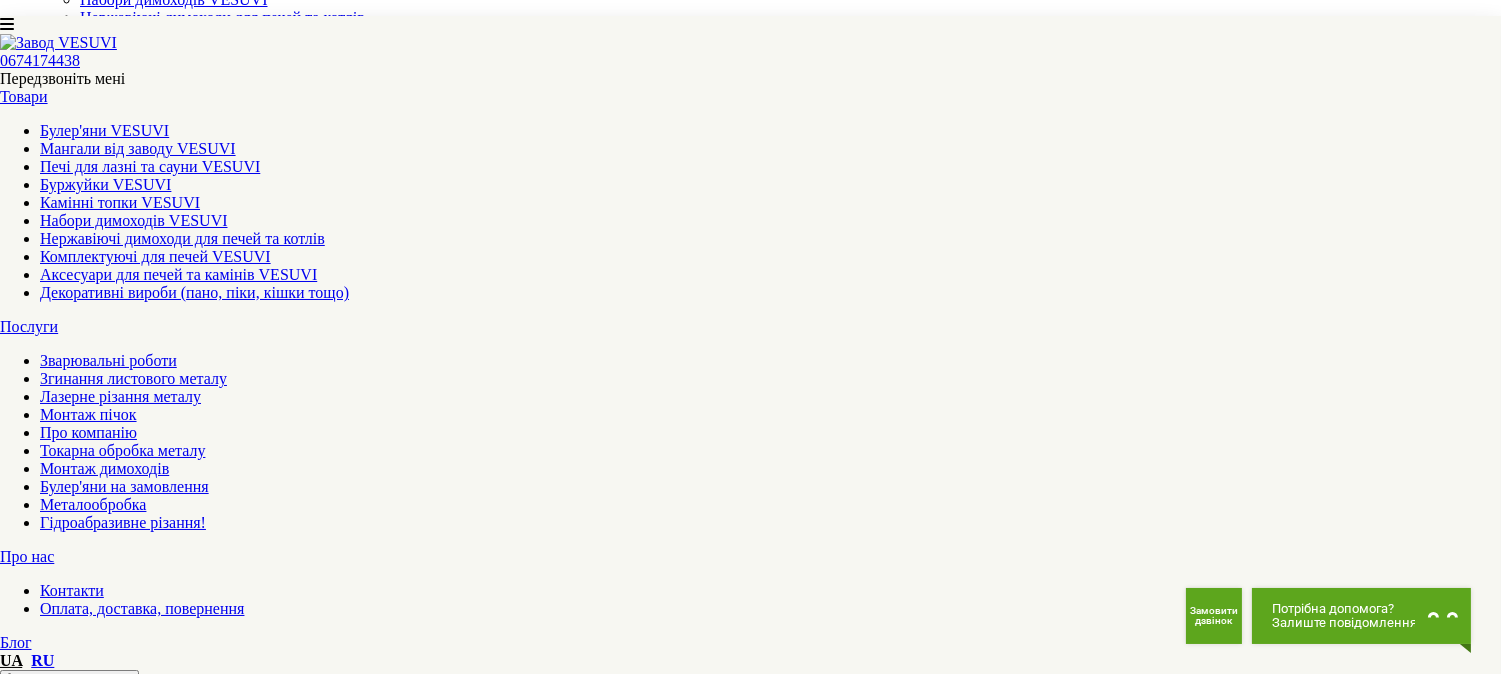 click on "Комплектуючі для печей VESUVI" at bounding box center (155, 256) 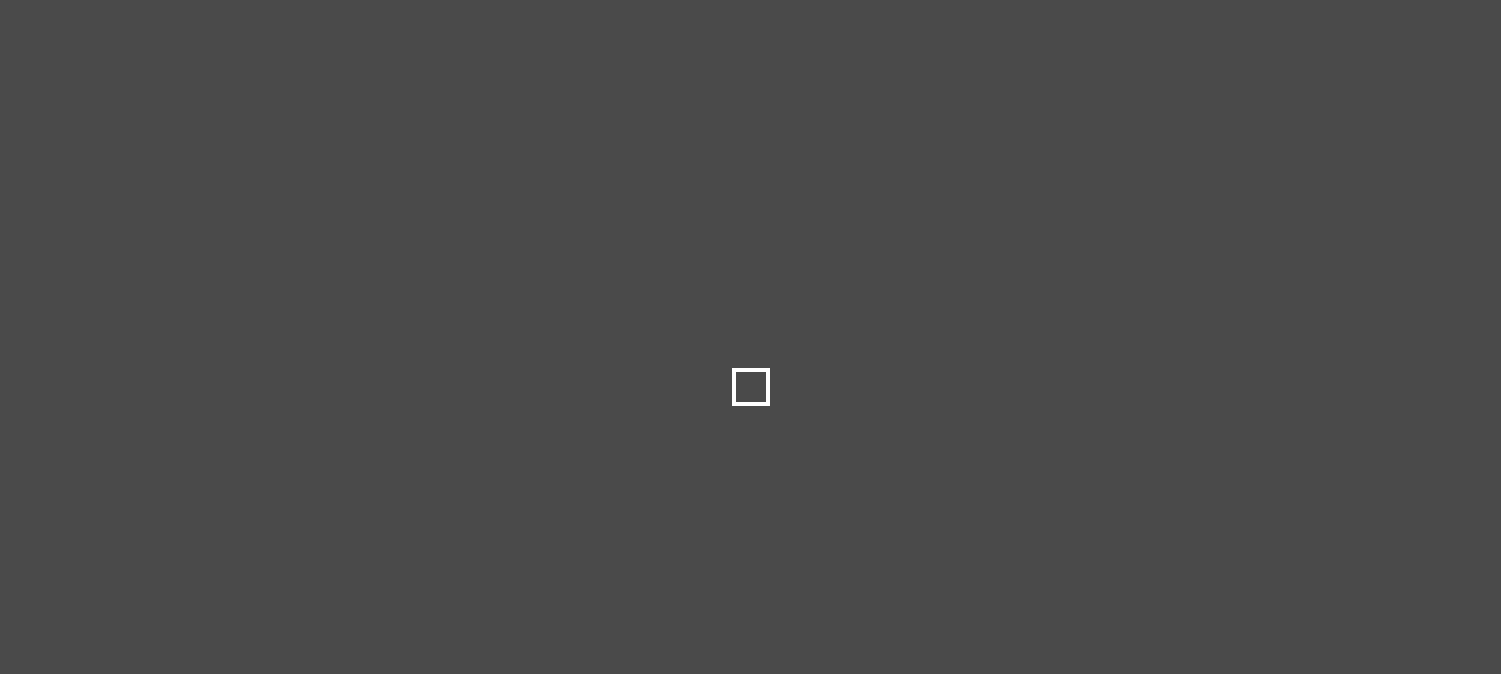 scroll, scrollTop: 0, scrollLeft: 0, axis: both 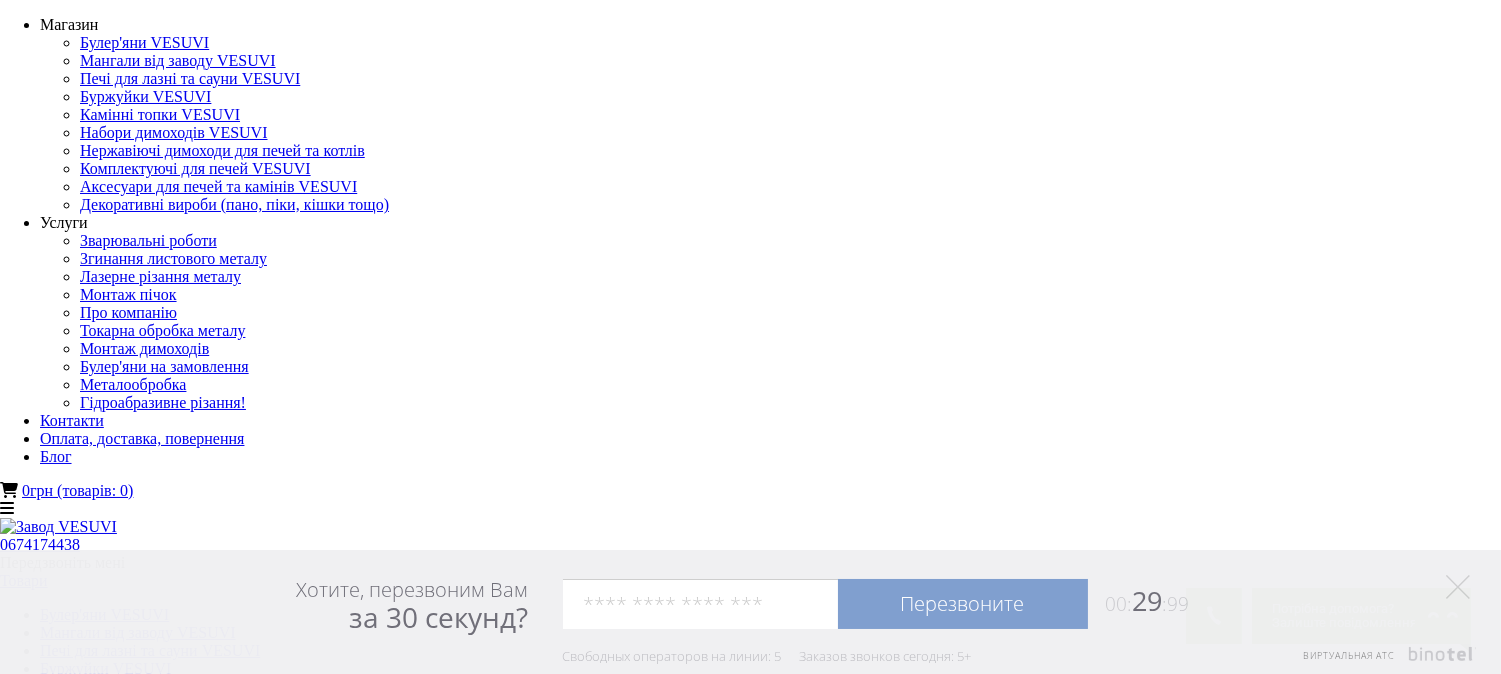click at bounding box center (13, 4262) 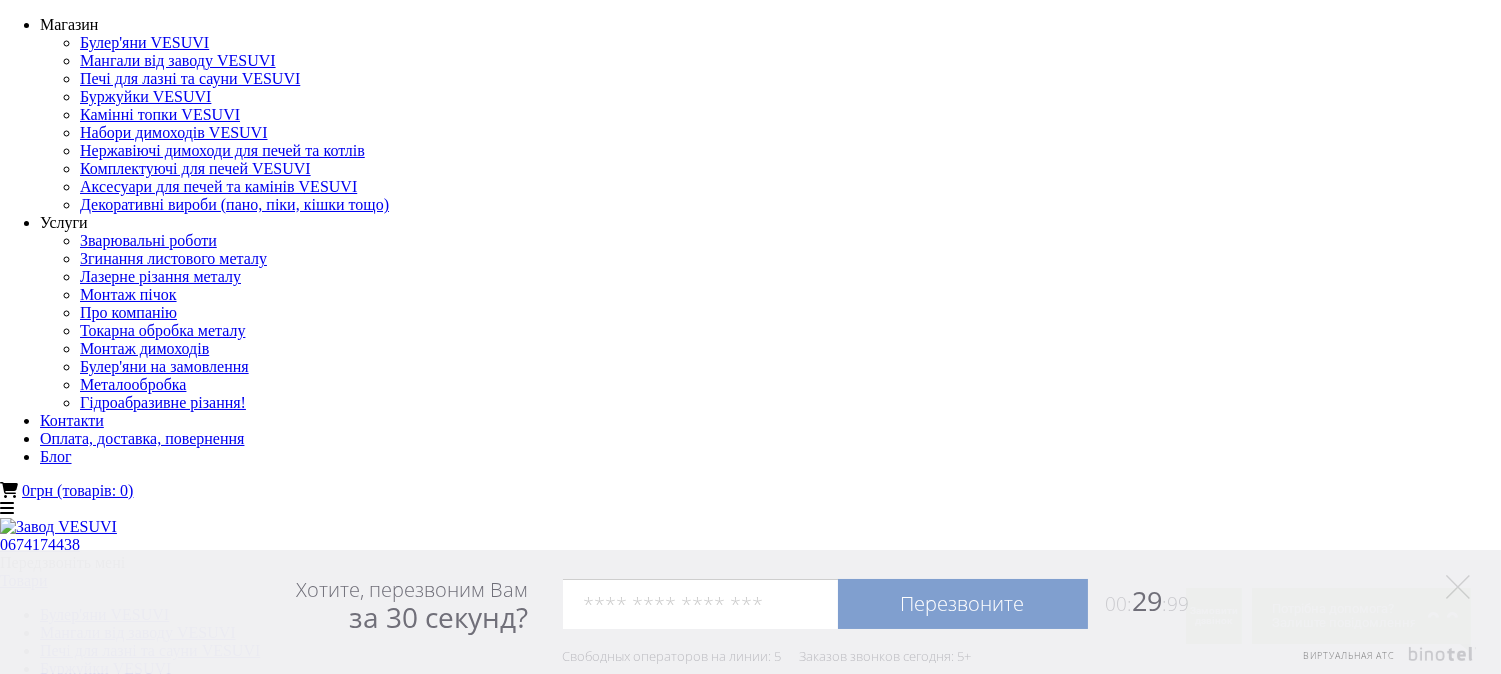 click on "Декоративні вироби (пано, піки, кішки тощо)" at bounding box center [194, 776] 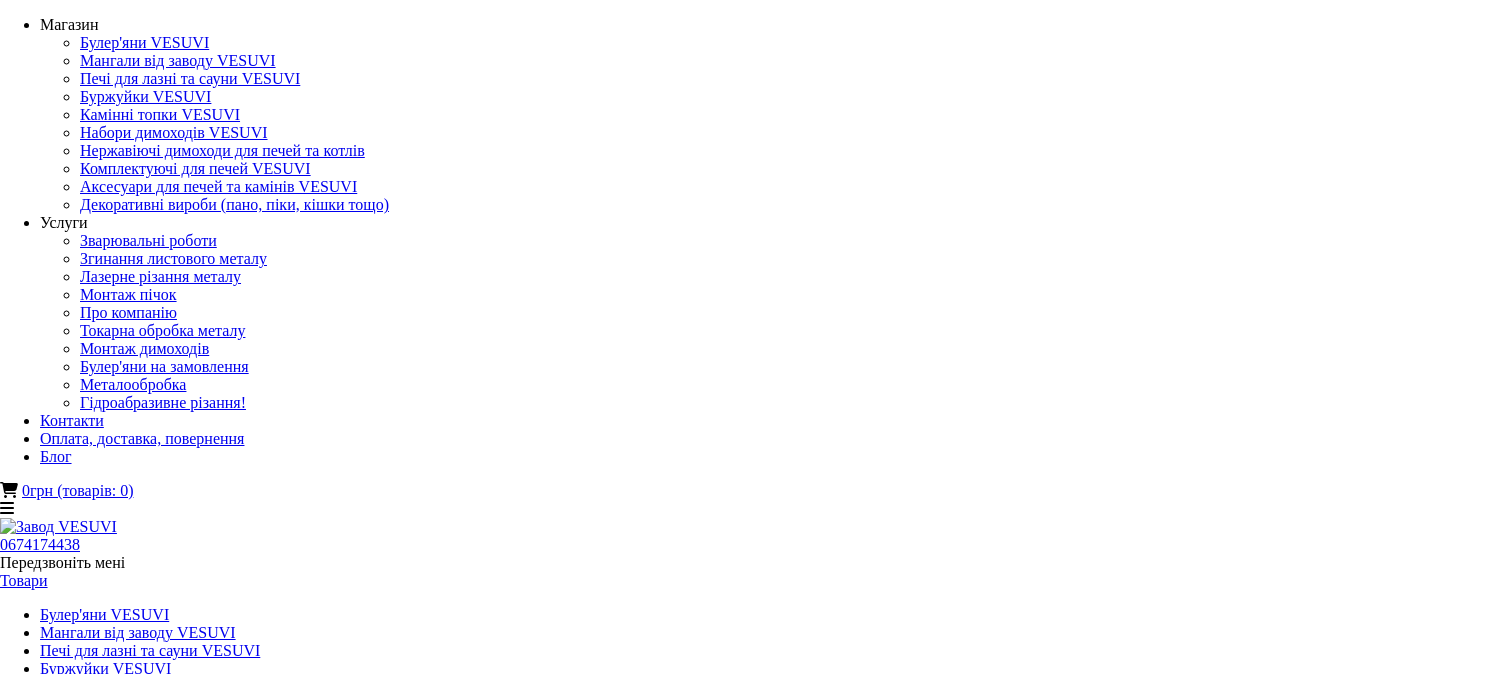 scroll, scrollTop: 0, scrollLeft: 0, axis: both 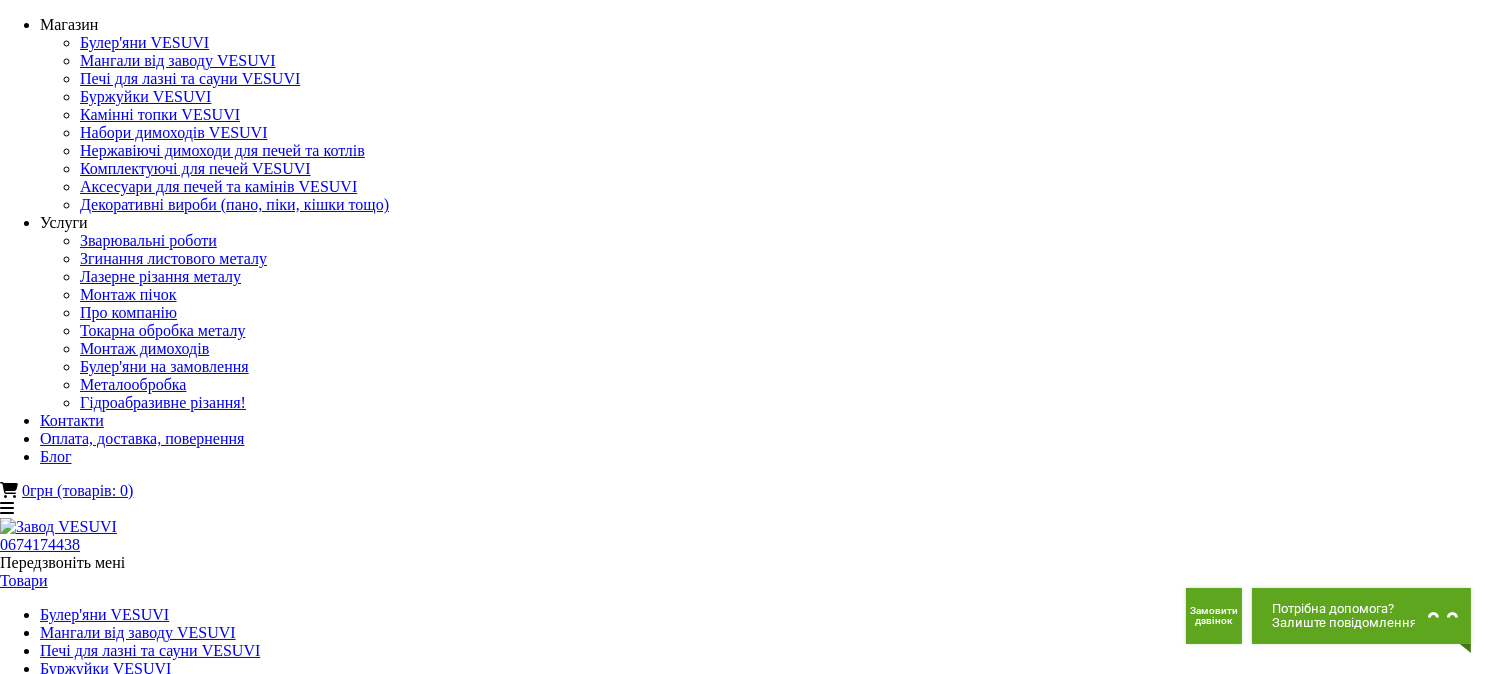 click on "Аксесуари для печей та камінів VESUVI" at bounding box center [178, 758] 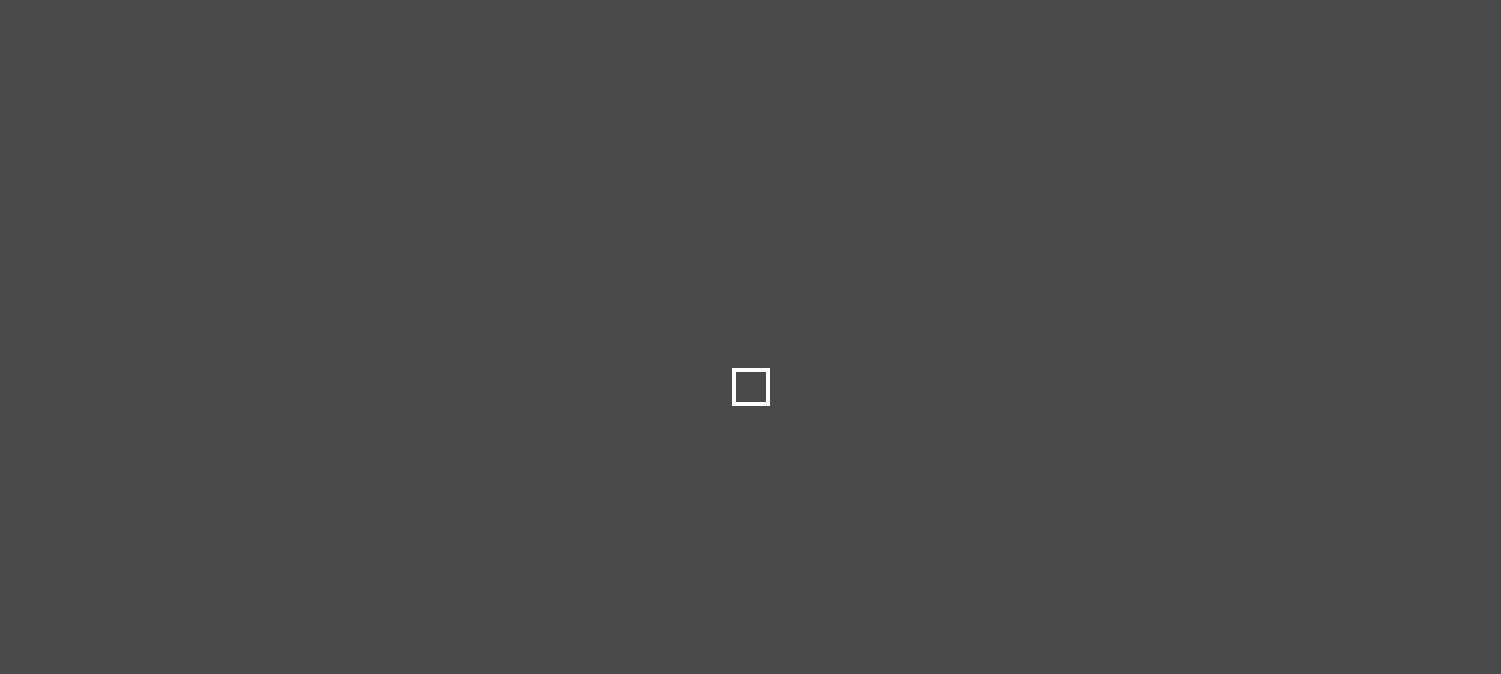 scroll, scrollTop: 0, scrollLeft: 0, axis: both 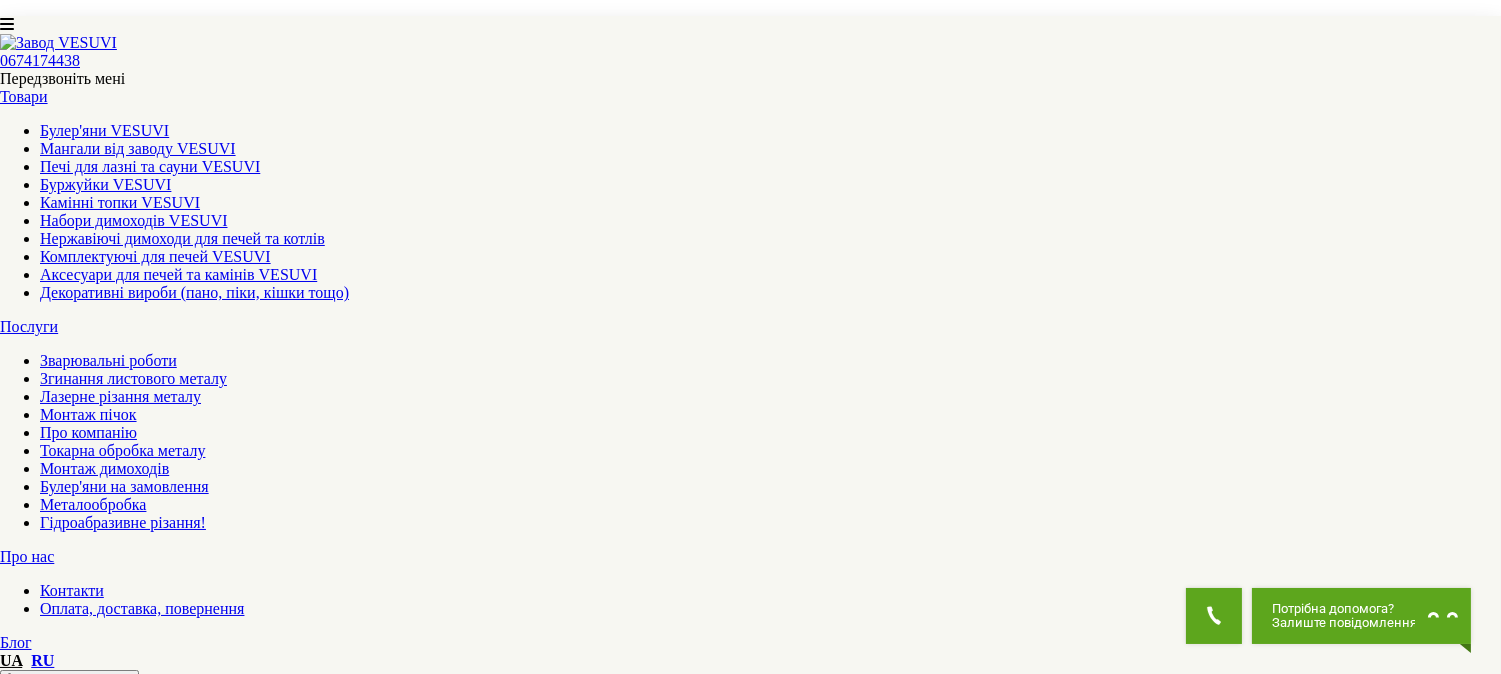 click on "2" at bounding box center [44, 5146] 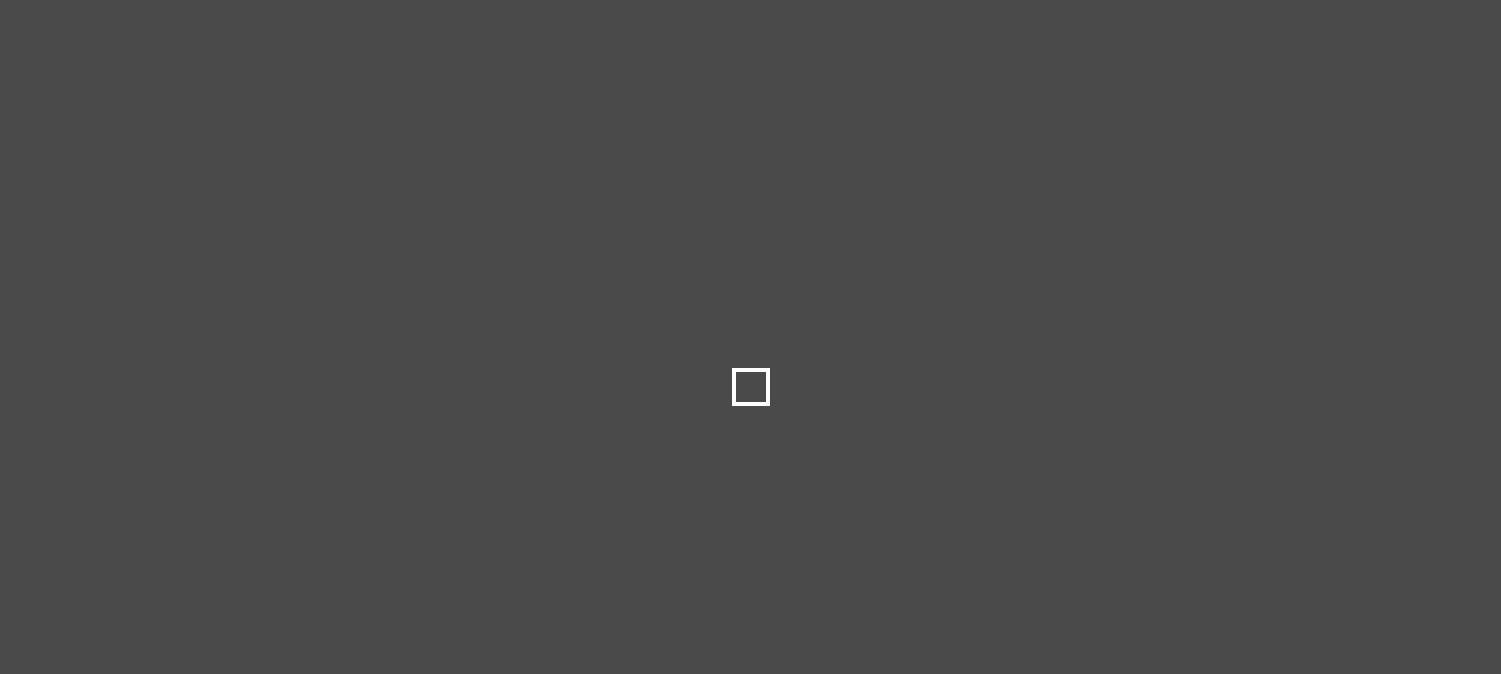 scroll, scrollTop: 0, scrollLeft: 0, axis: both 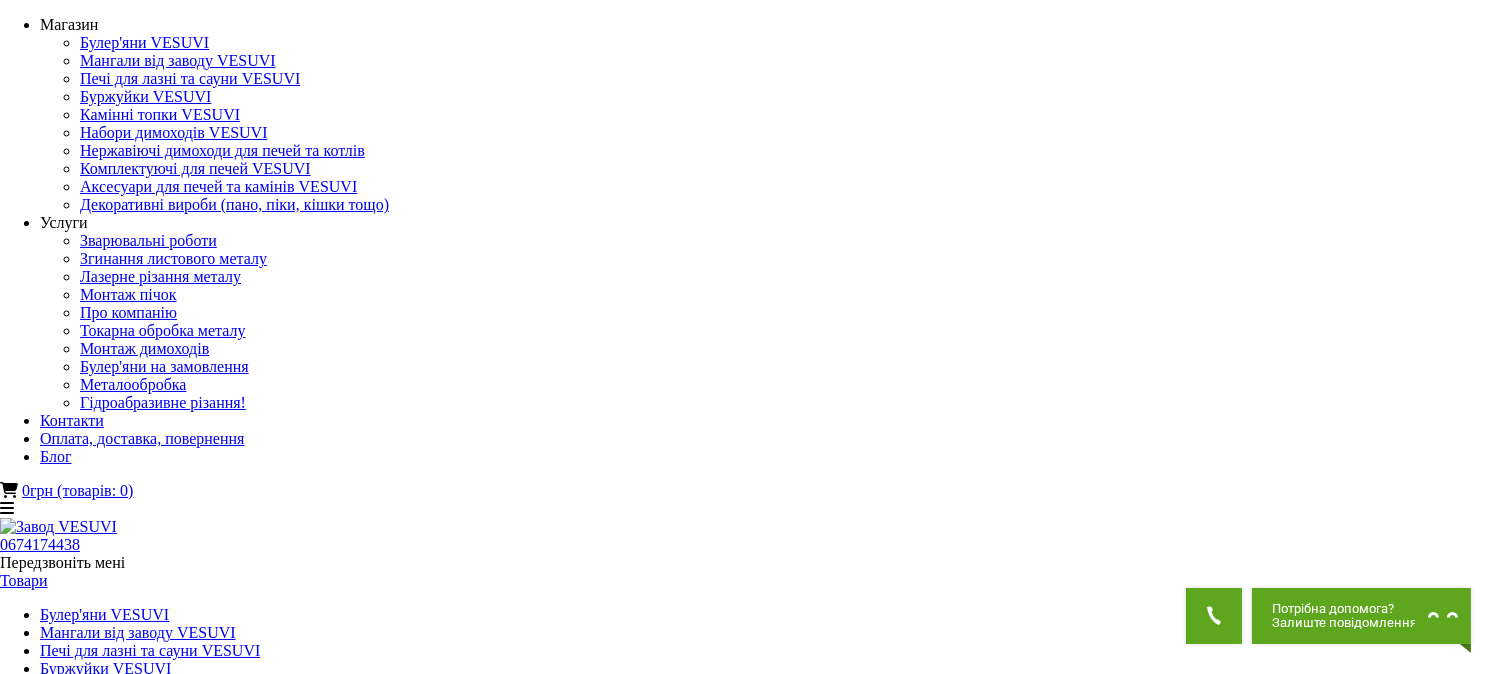 click on "Мангали від заводу VESUVI" at bounding box center [138, 632] 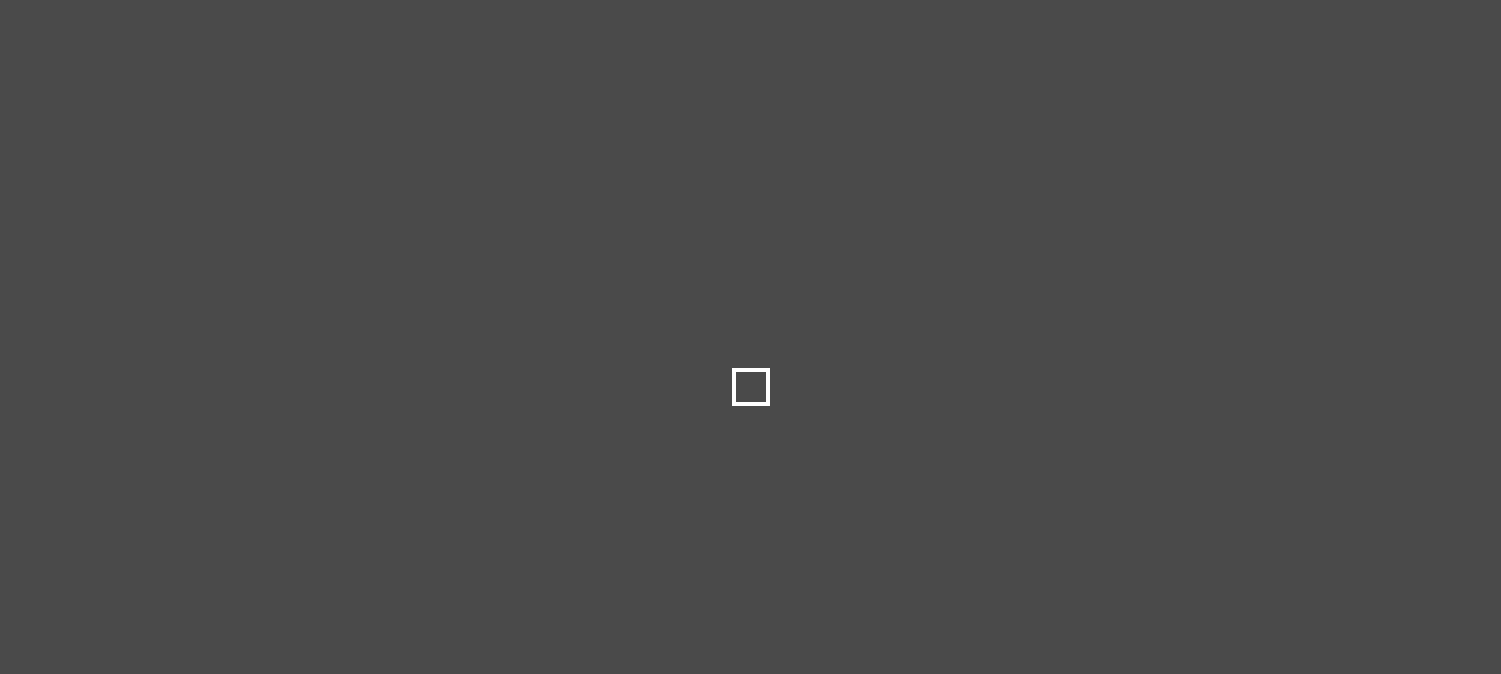 scroll, scrollTop: 0, scrollLeft: 0, axis: both 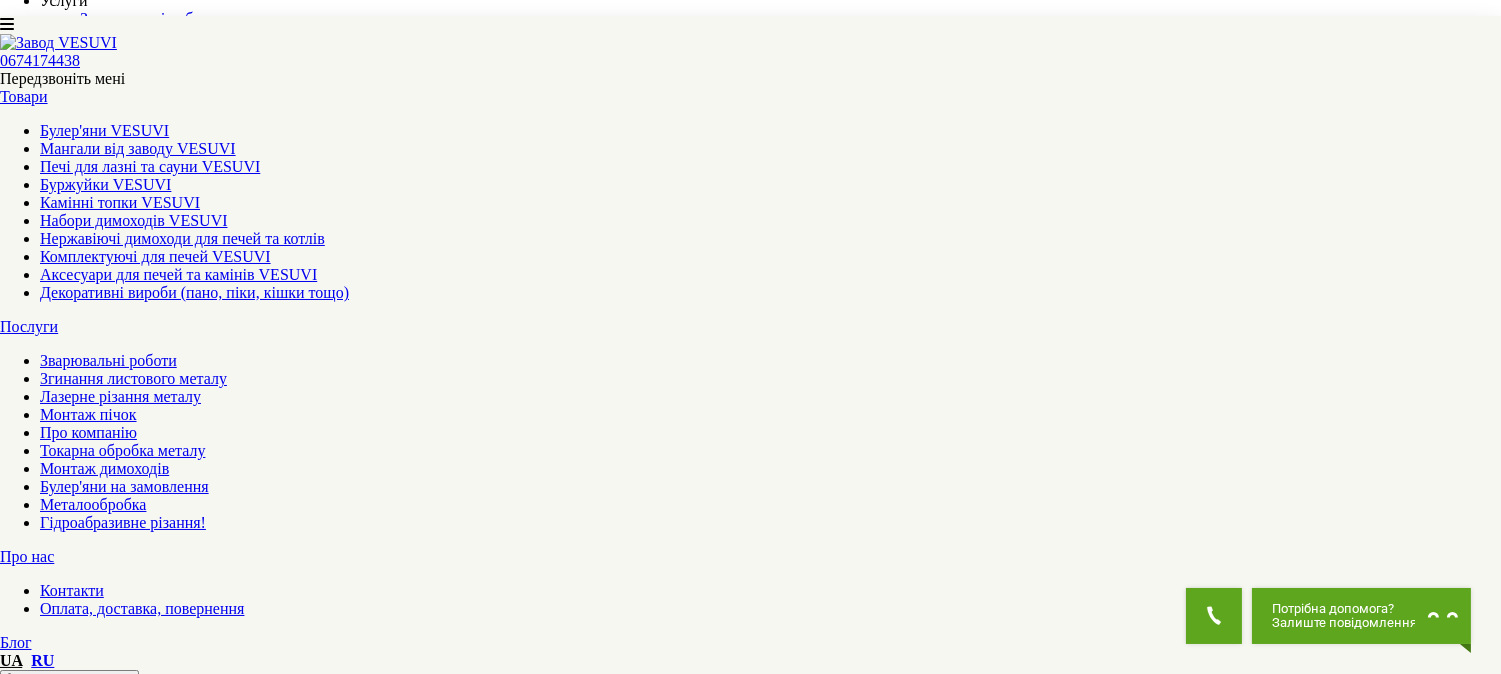 click on "Аксесуари до мангалів VESUVI" at bounding box center (750, 2001) 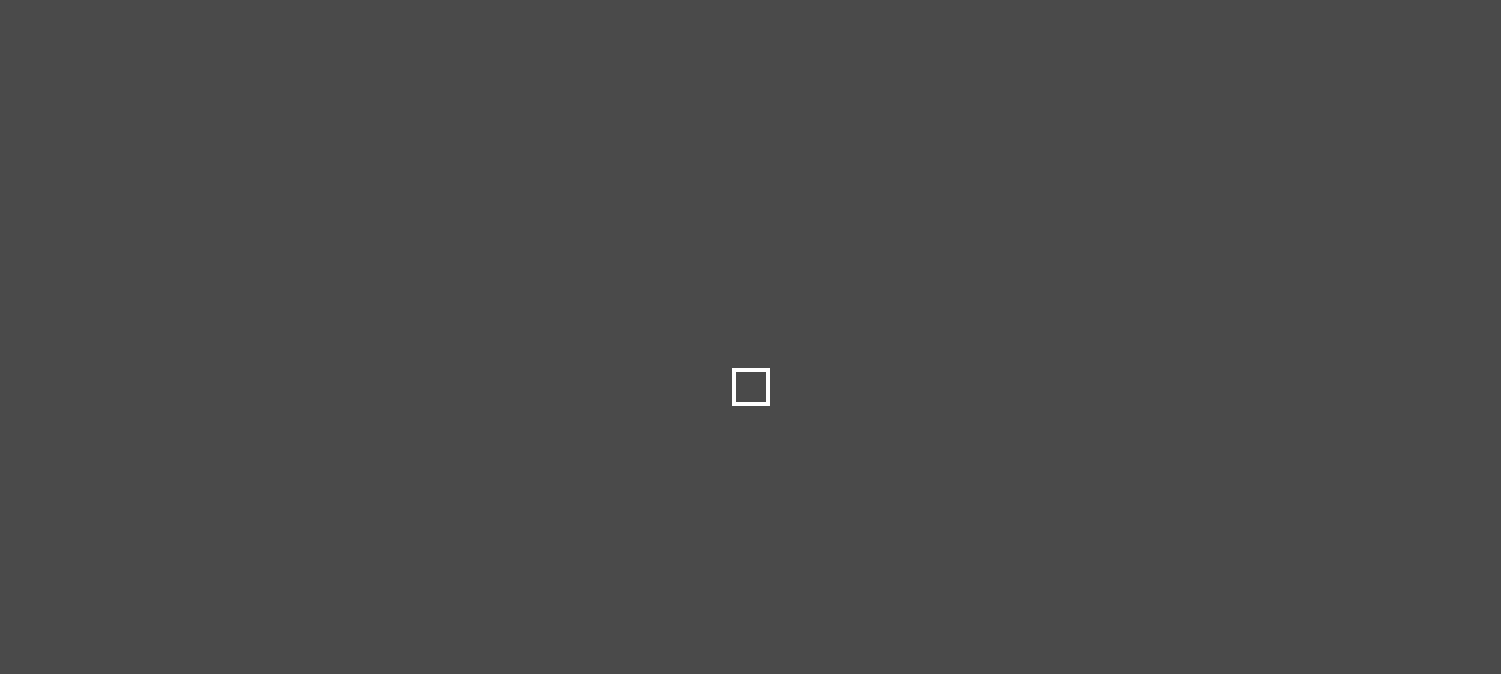 scroll, scrollTop: 0, scrollLeft: 0, axis: both 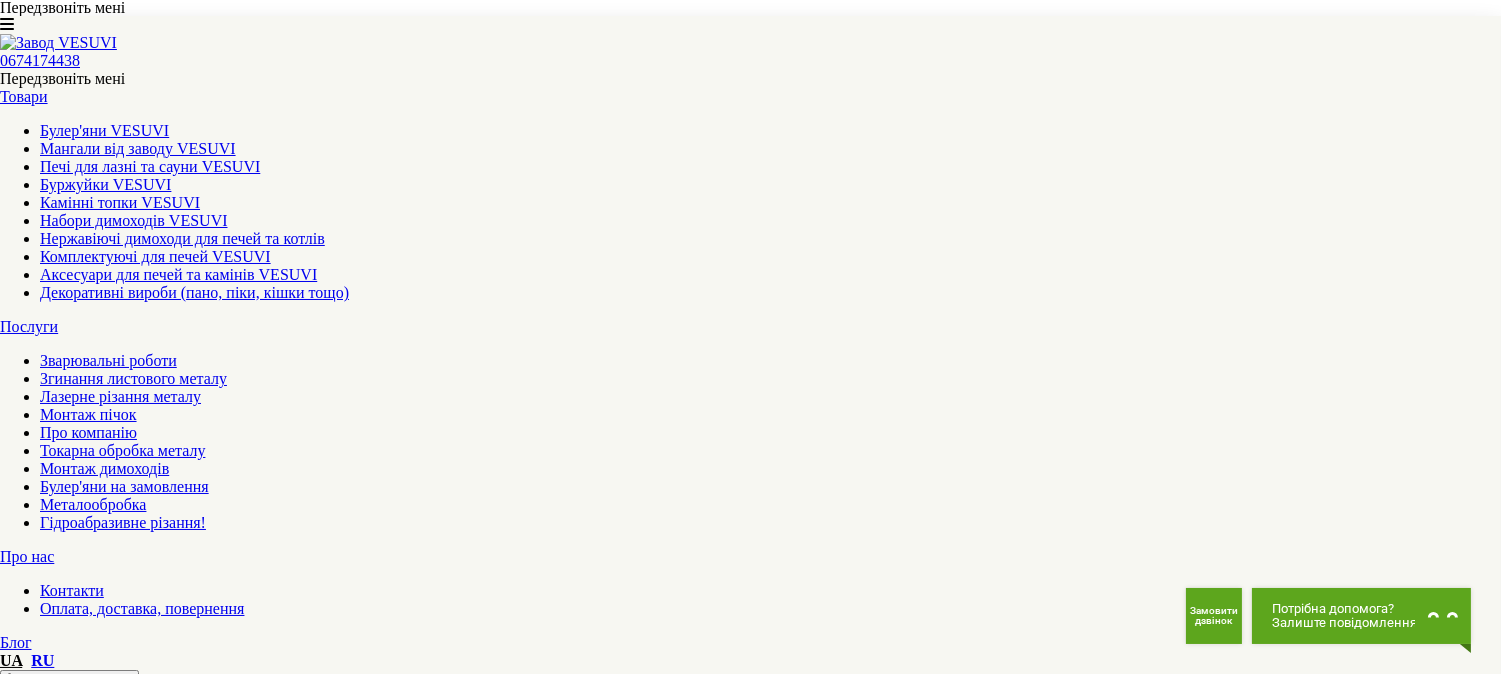 drag, startPoint x: 628, startPoint y: 417, endPoint x: 607, endPoint y: 440, distance: 31.144823 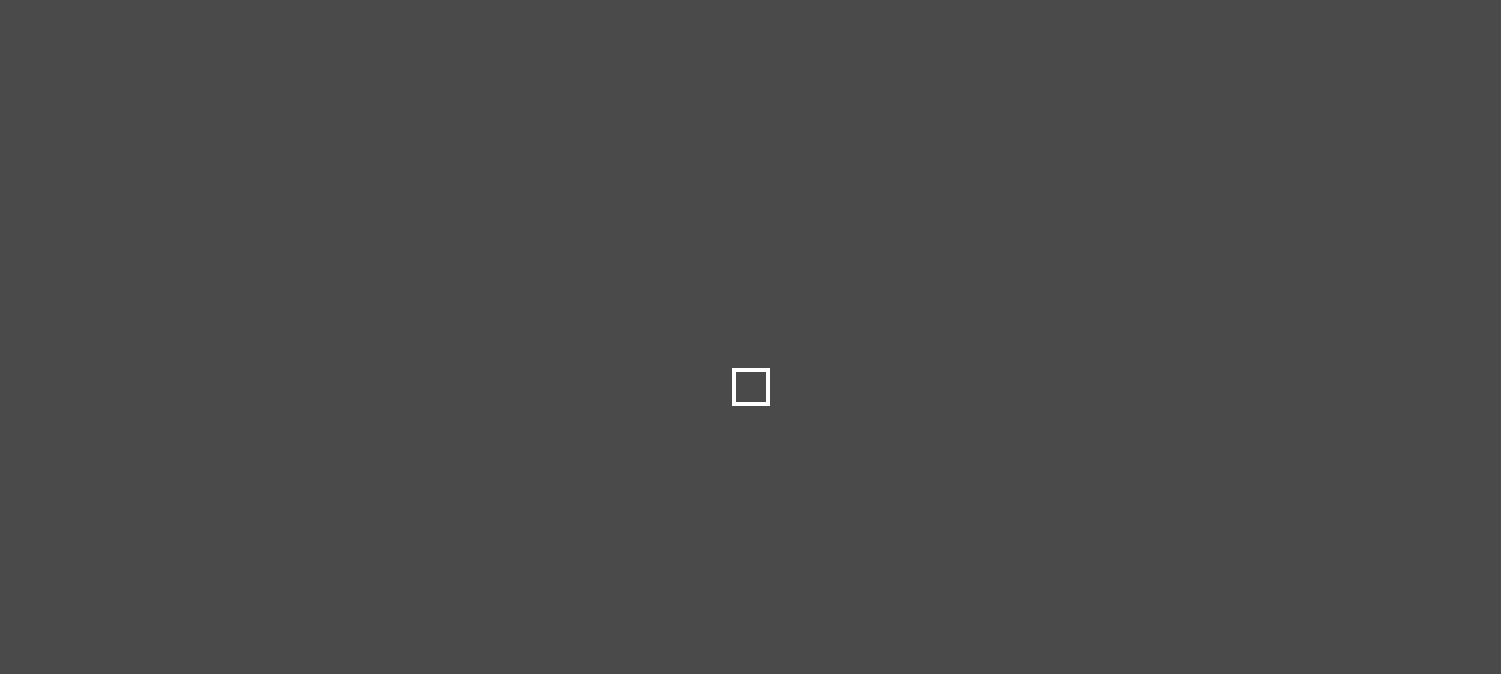 scroll, scrollTop: 0, scrollLeft: 0, axis: both 